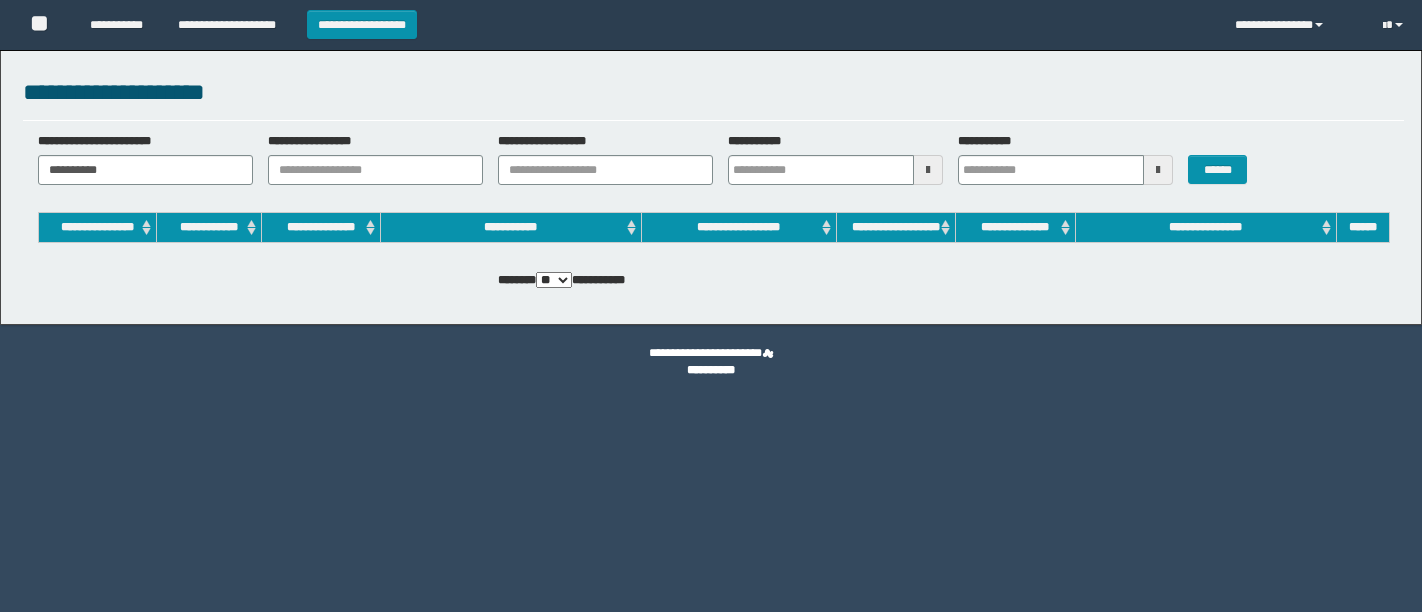 scroll, scrollTop: 0, scrollLeft: 0, axis: both 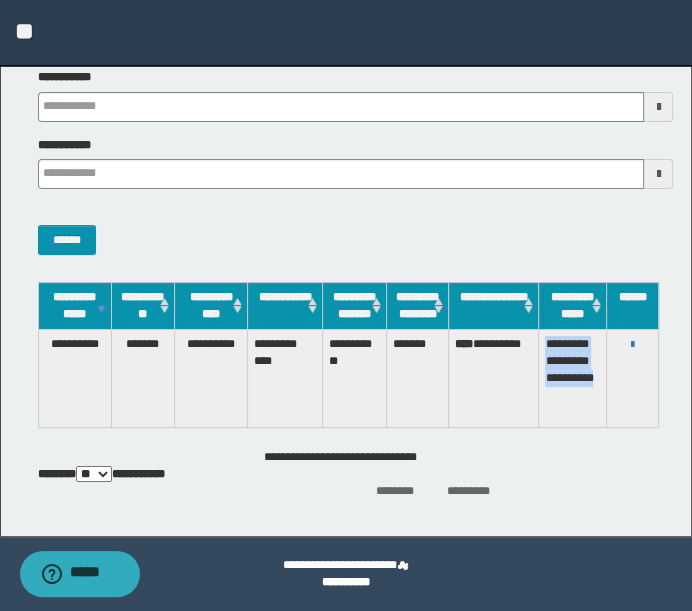 drag, startPoint x: 545, startPoint y: 361, endPoint x: 586, endPoint y: 407, distance: 61.6198 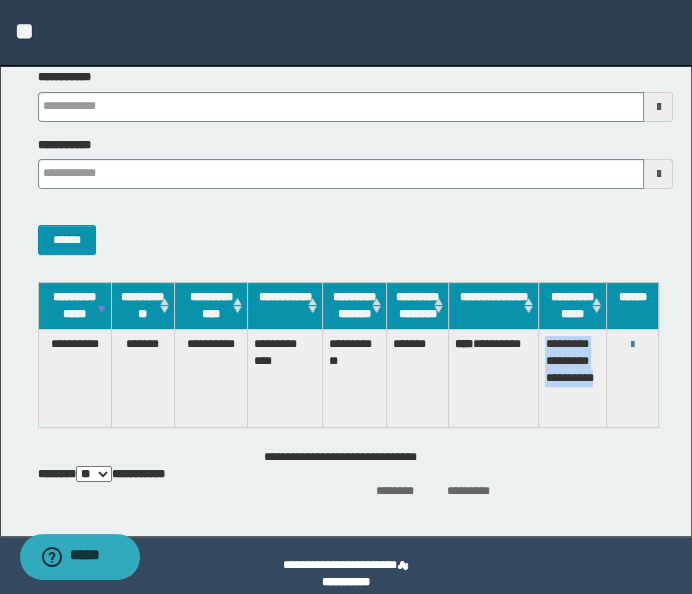 copy on "**********" 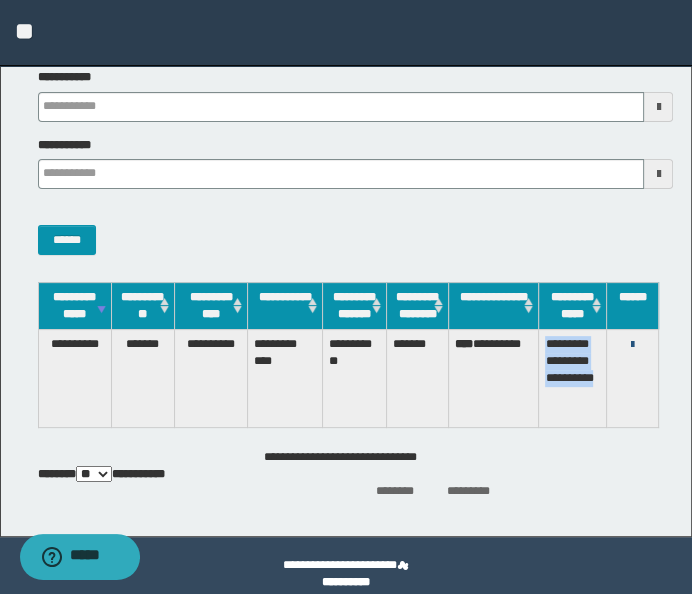 click at bounding box center [632, 345] 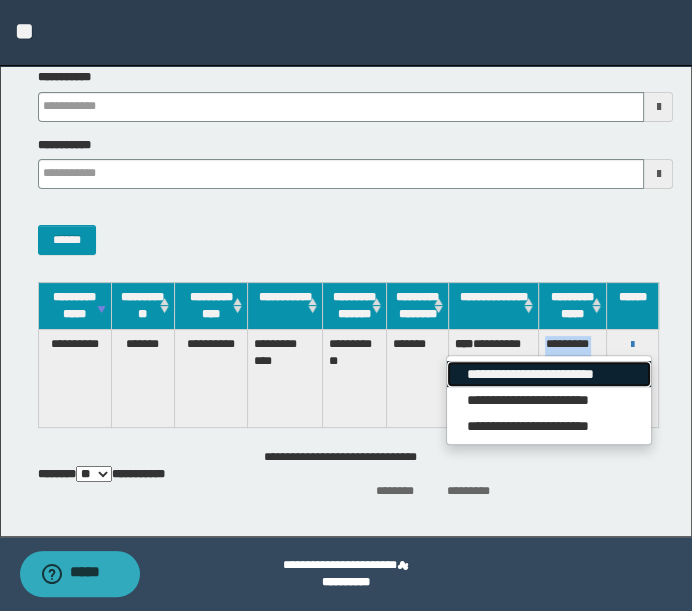 click on "**********" at bounding box center (549, 374) 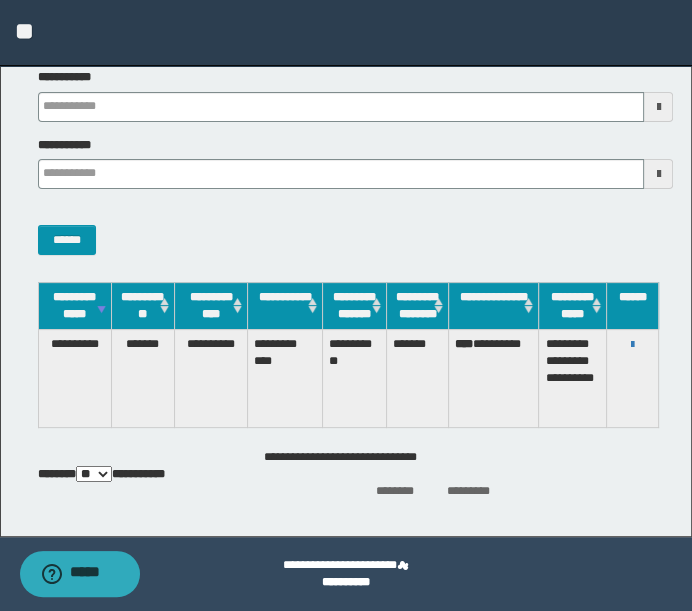 click on "**********" at bounding box center [211, 378] 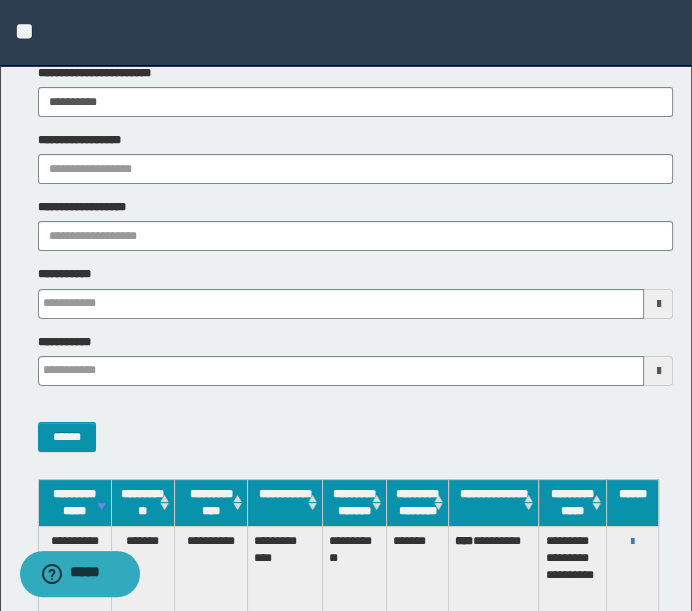 scroll, scrollTop: 0, scrollLeft: 0, axis: both 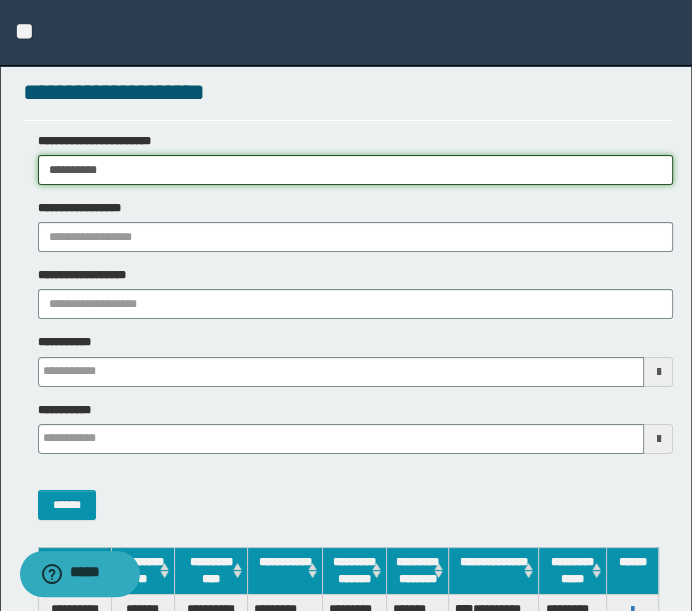 drag, startPoint x: 297, startPoint y: 172, endPoint x: -2, endPoint y: 175, distance: 299.01505 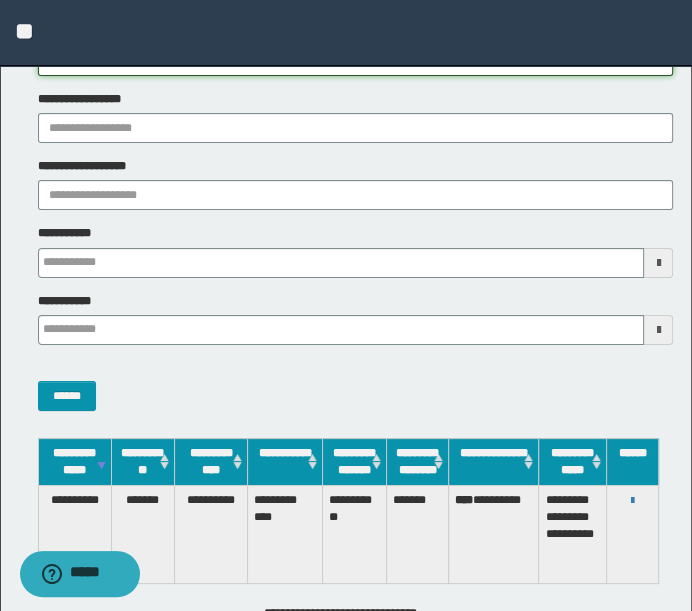 scroll, scrollTop: 265, scrollLeft: 0, axis: vertical 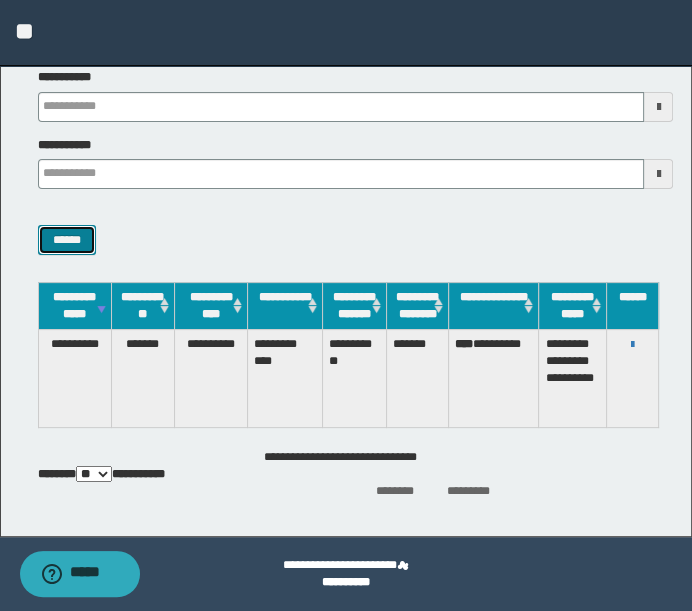 click on "******" at bounding box center (67, 239) 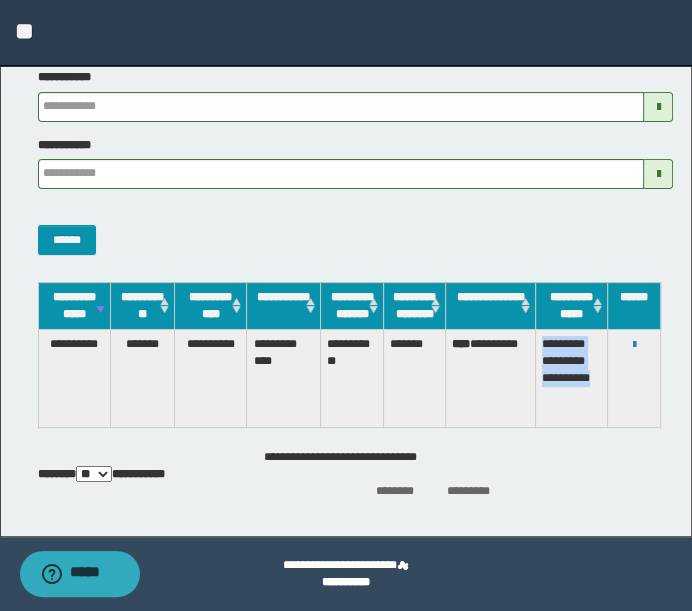 drag, startPoint x: 542, startPoint y: 362, endPoint x: 602, endPoint y: 410, distance: 76.837494 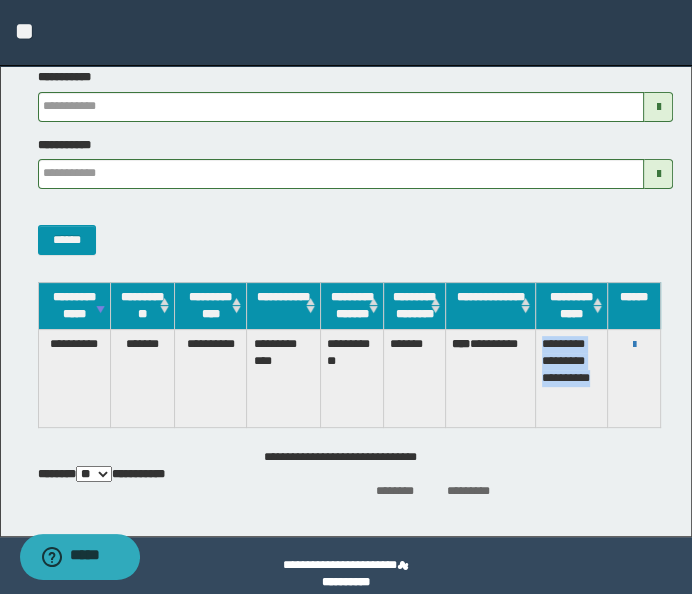 copy on "**********" 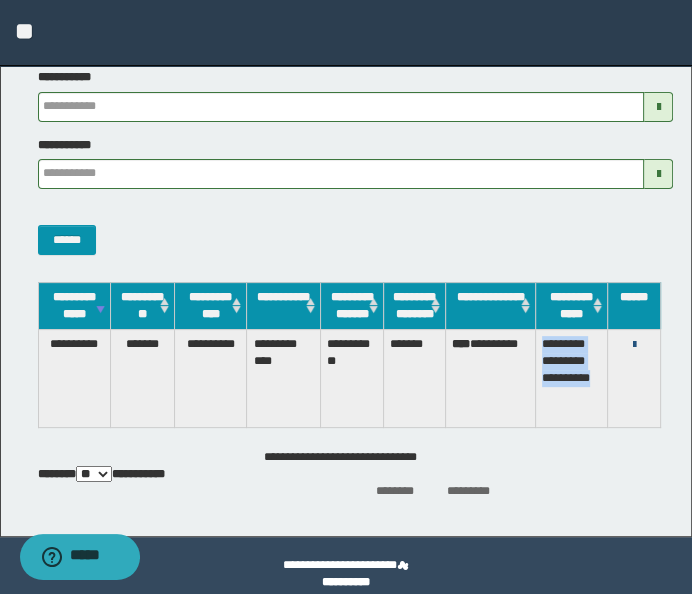 click at bounding box center (634, 345) 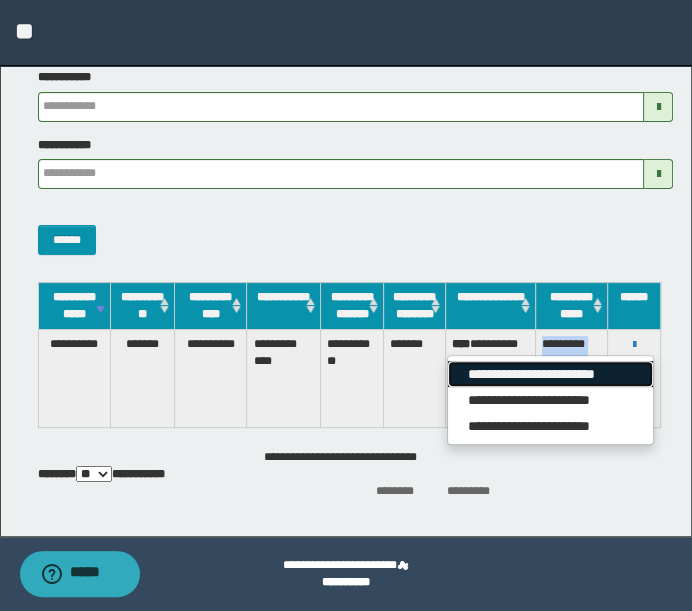 click on "**********" at bounding box center (550, 374) 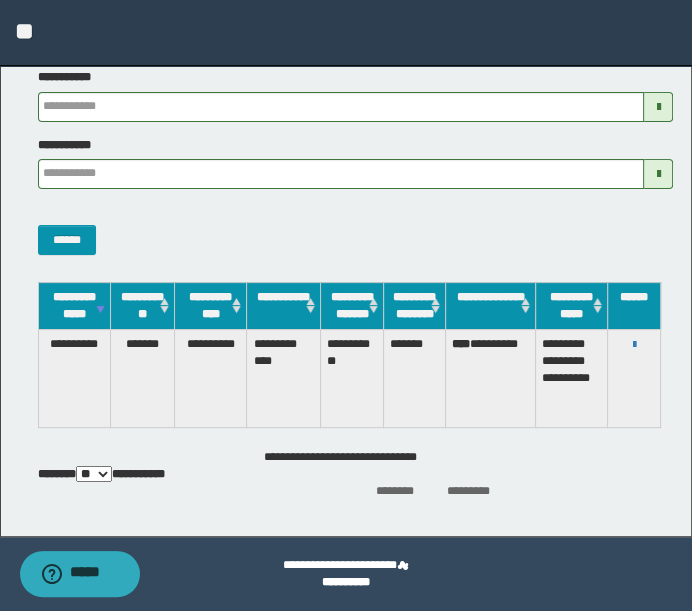 click on "**********" at bounding box center (346, 582) 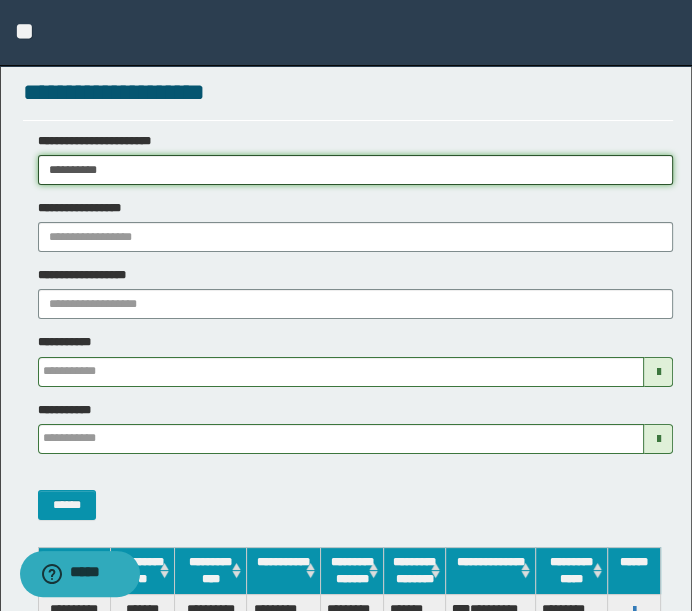 click on "**********" at bounding box center [356, 170] 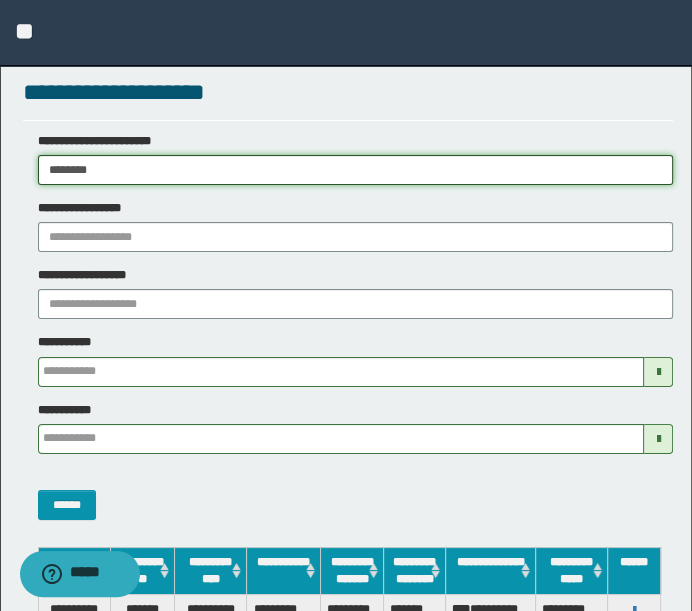 type on "********" 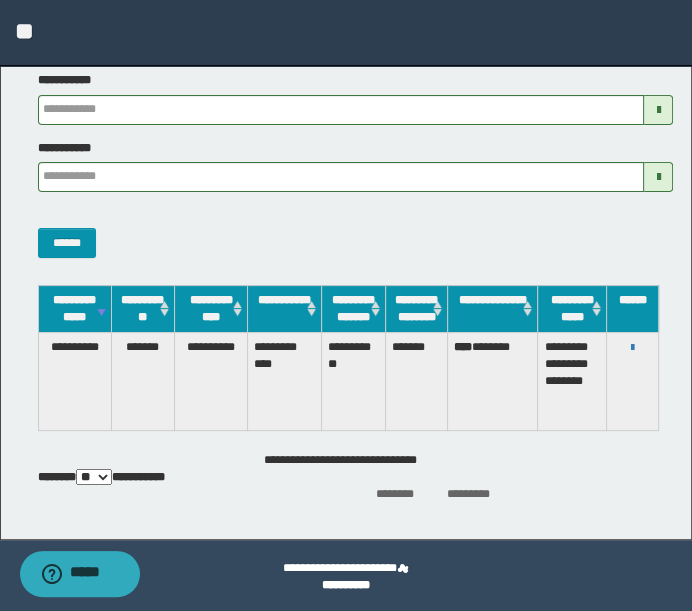 scroll, scrollTop: 265, scrollLeft: 0, axis: vertical 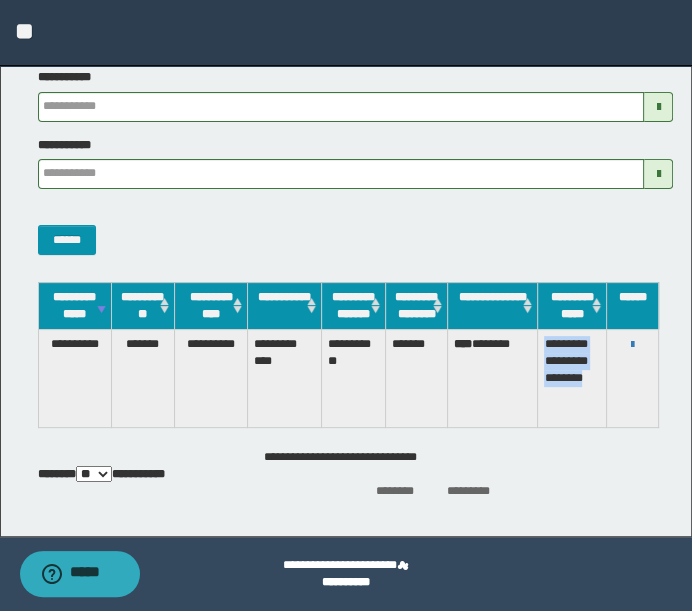 drag, startPoint x: 545, startPoint y: 360, endPoint x: 598, endPoint y: 412, distance: 74.24958 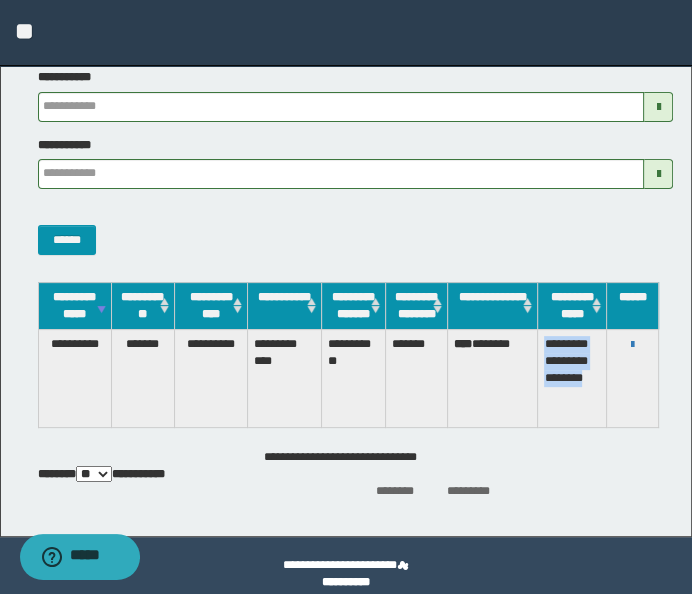 copy on "**********" 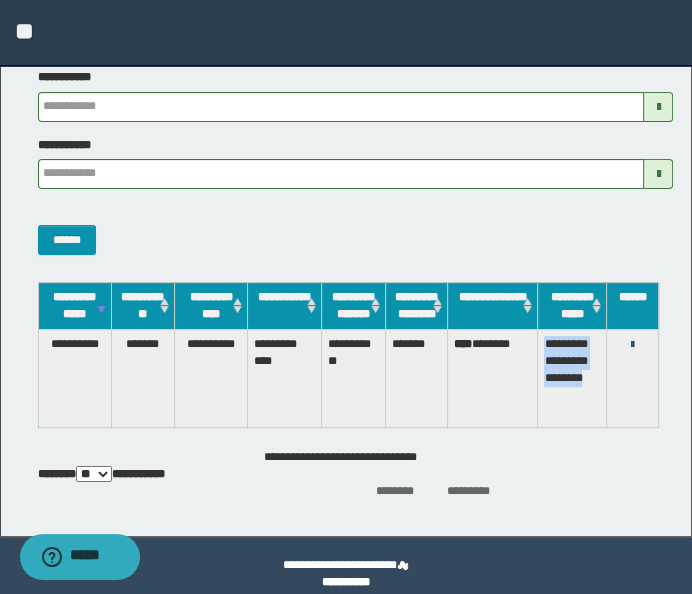 click at bounding box center [632, 345] 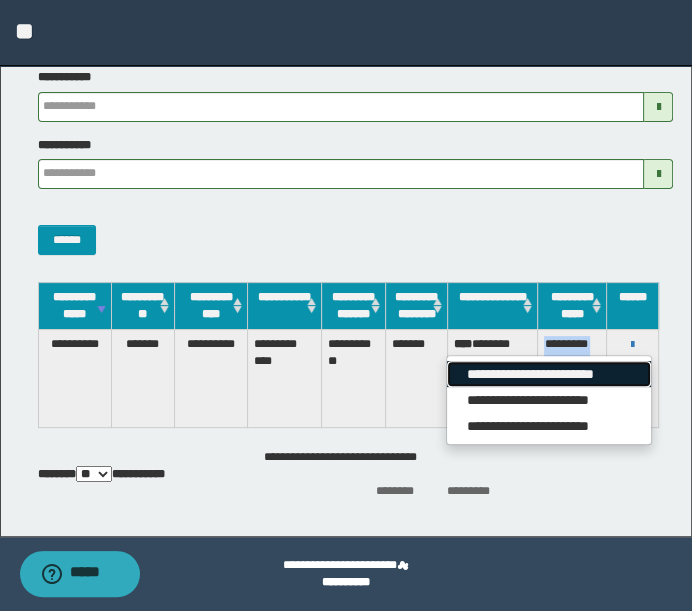 click on "**********" at bounding box center [549, 374] 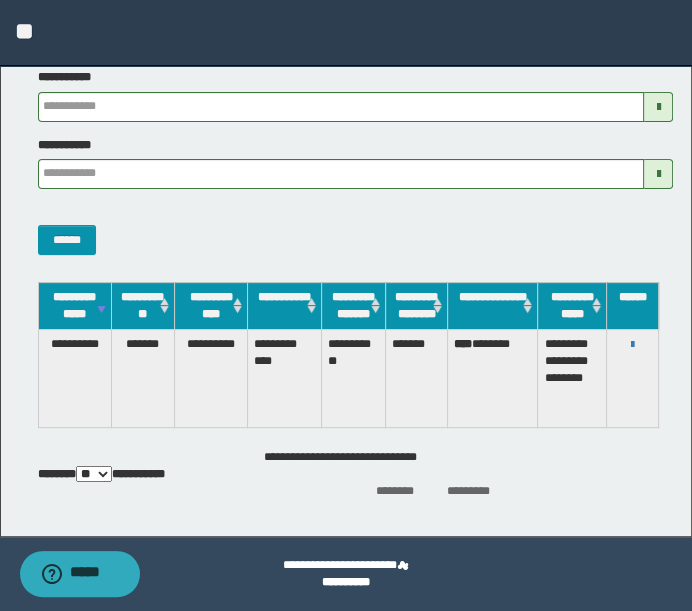click on "**********" at bounding box center [346, 574] 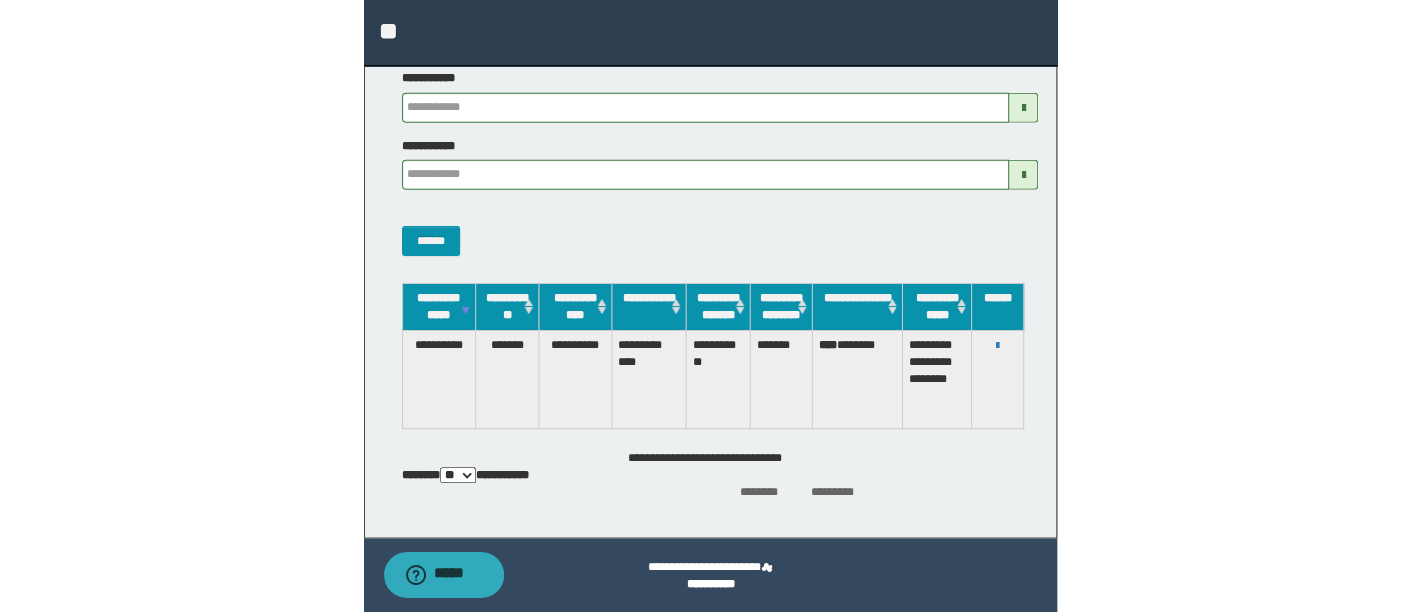 scroll, scrollTop: 0, scrollLeft: 0, axis: both 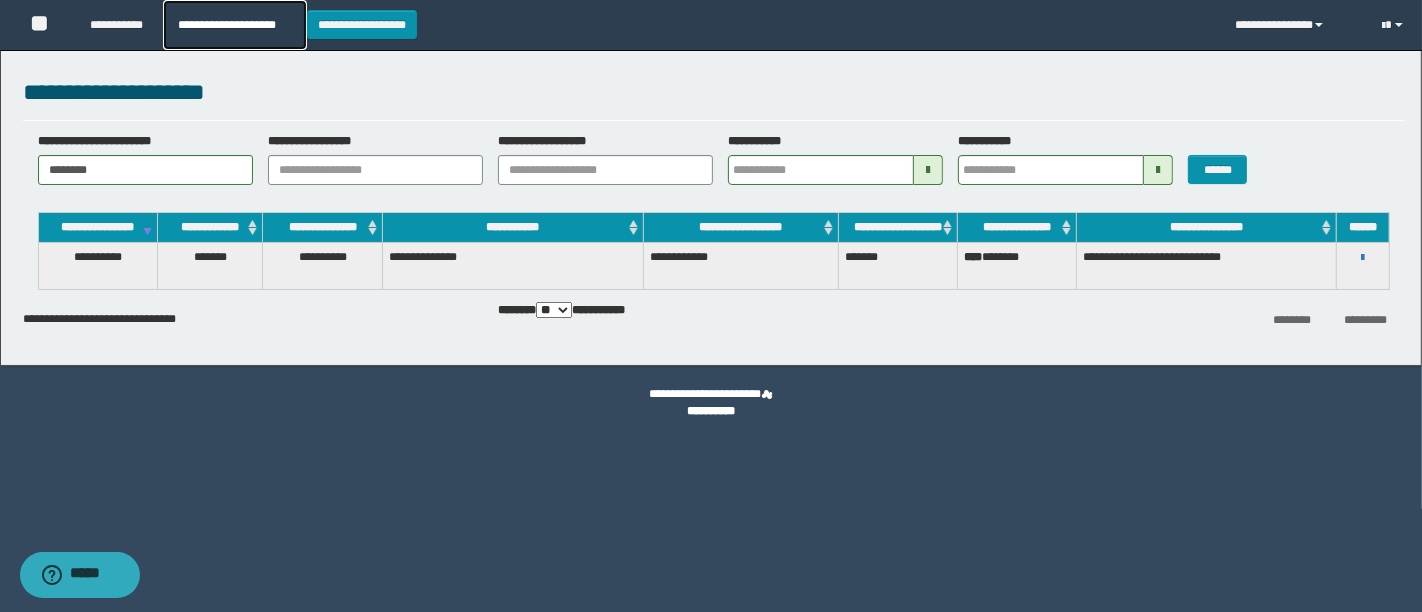 click on "**********" at bounding box center (234, 25) 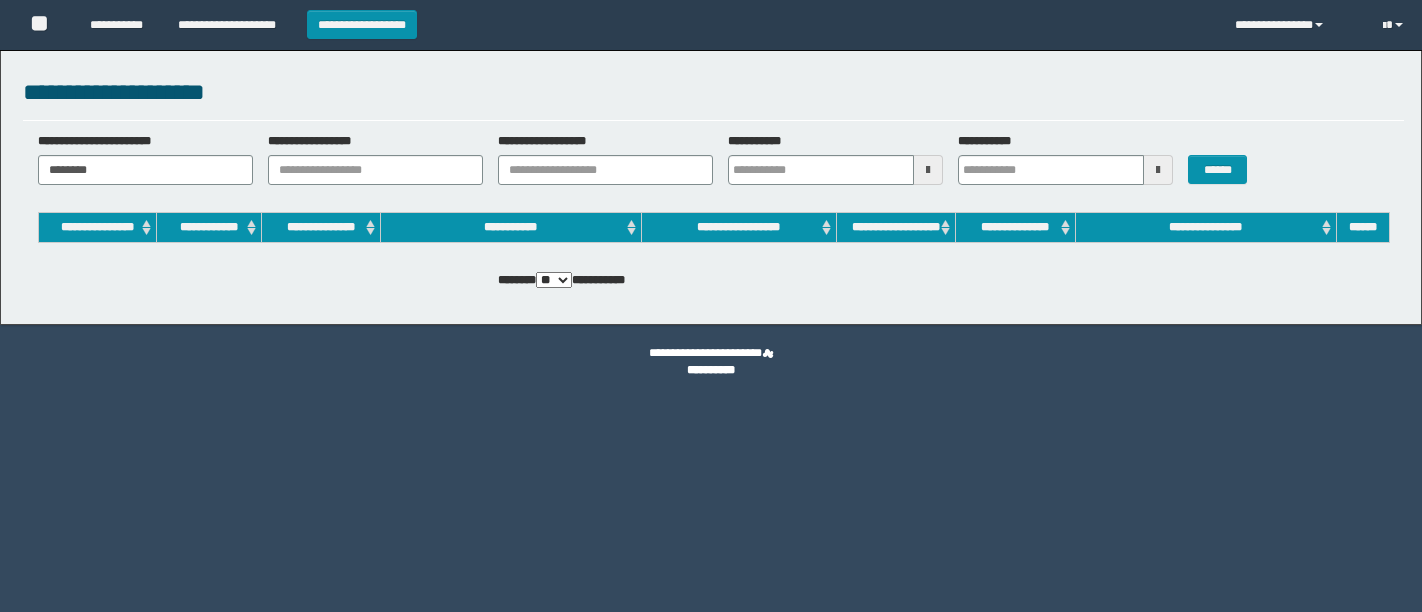 scroll, scrollTop: 0, scrollLeft: 0, axis: both 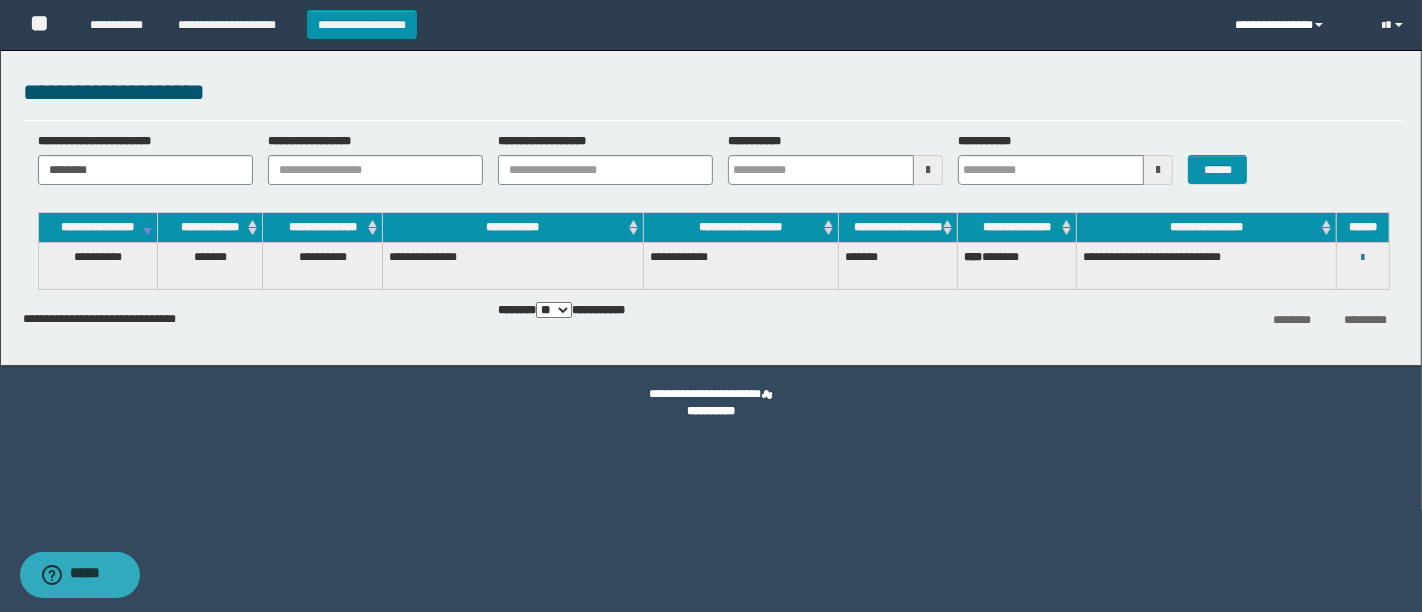 click on "**********" at bounding box center (1293, 25) 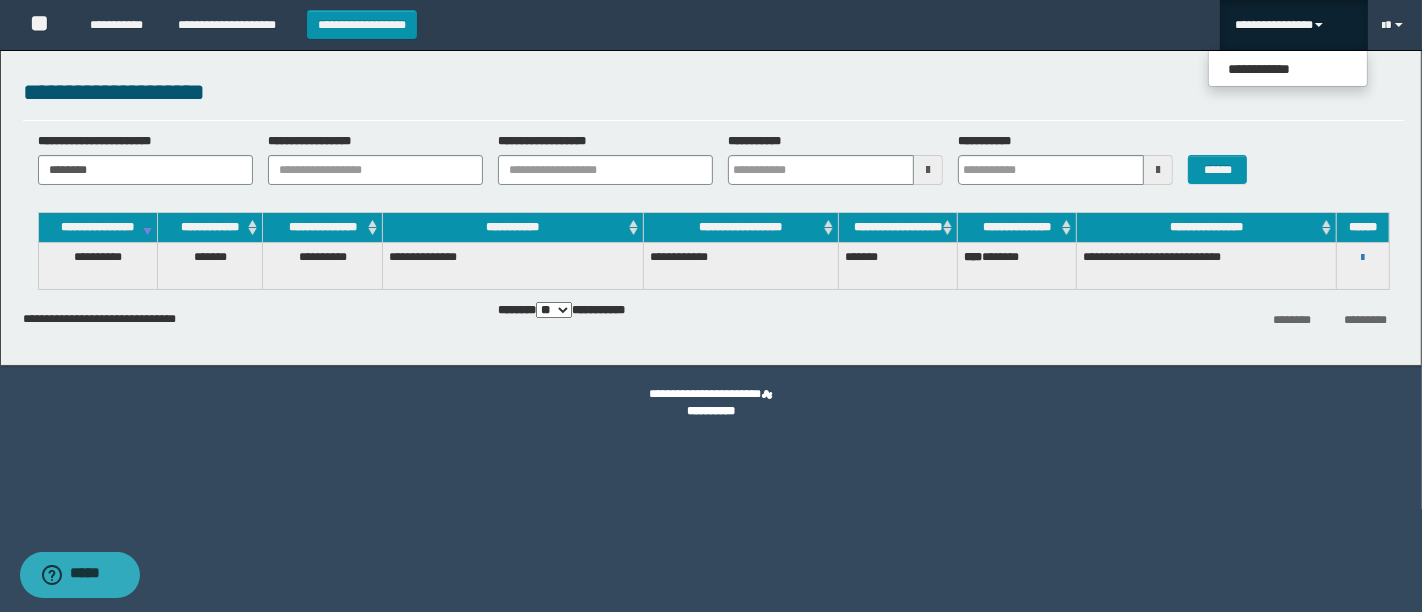 click on "**********" at bounding box center (1293, 25) 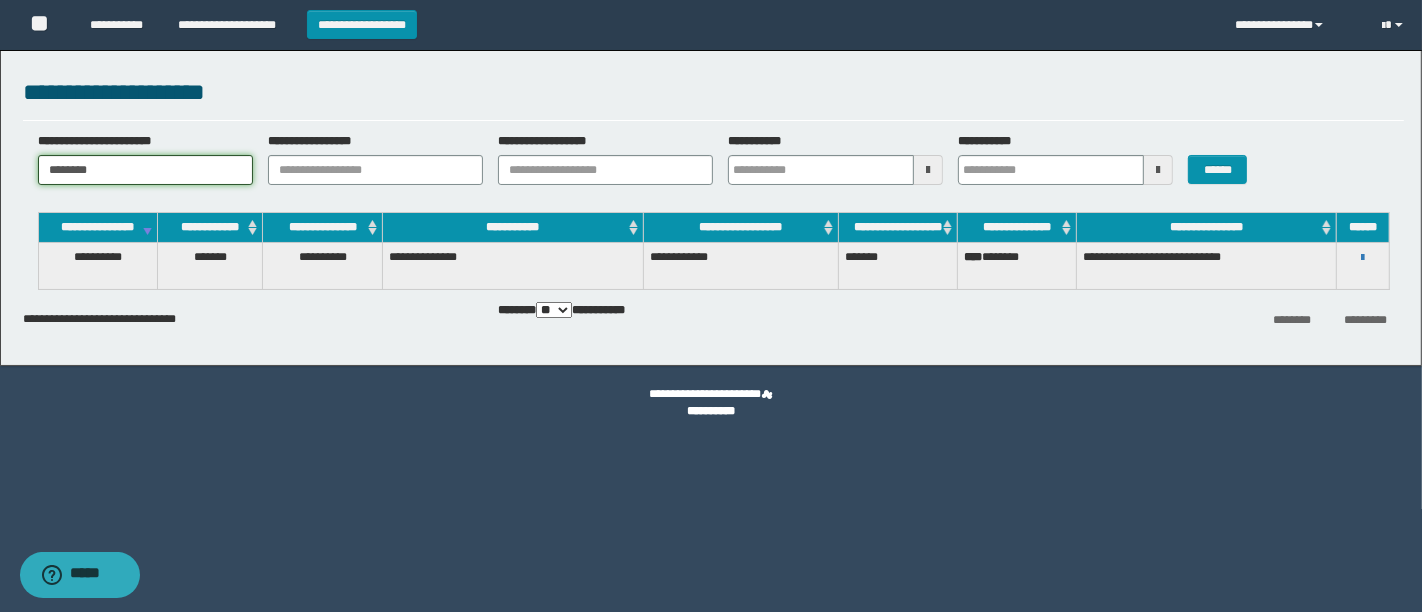 click on "********" at bounding box center (145, 170) 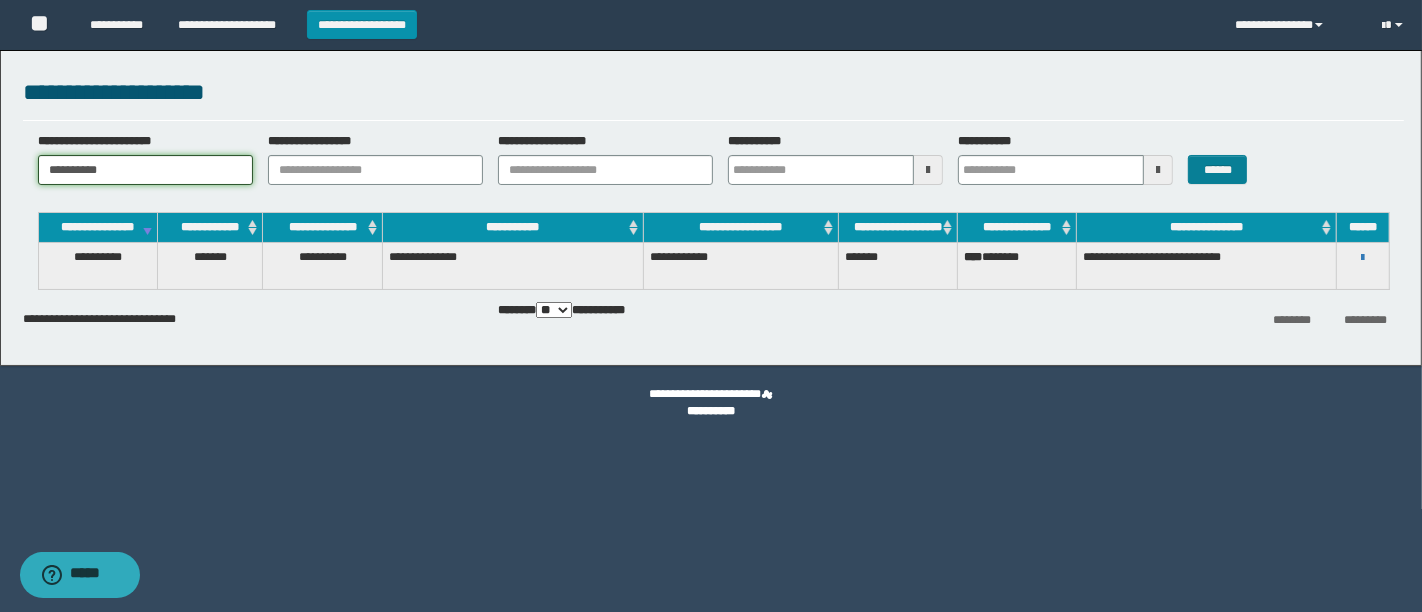 type on "**********" 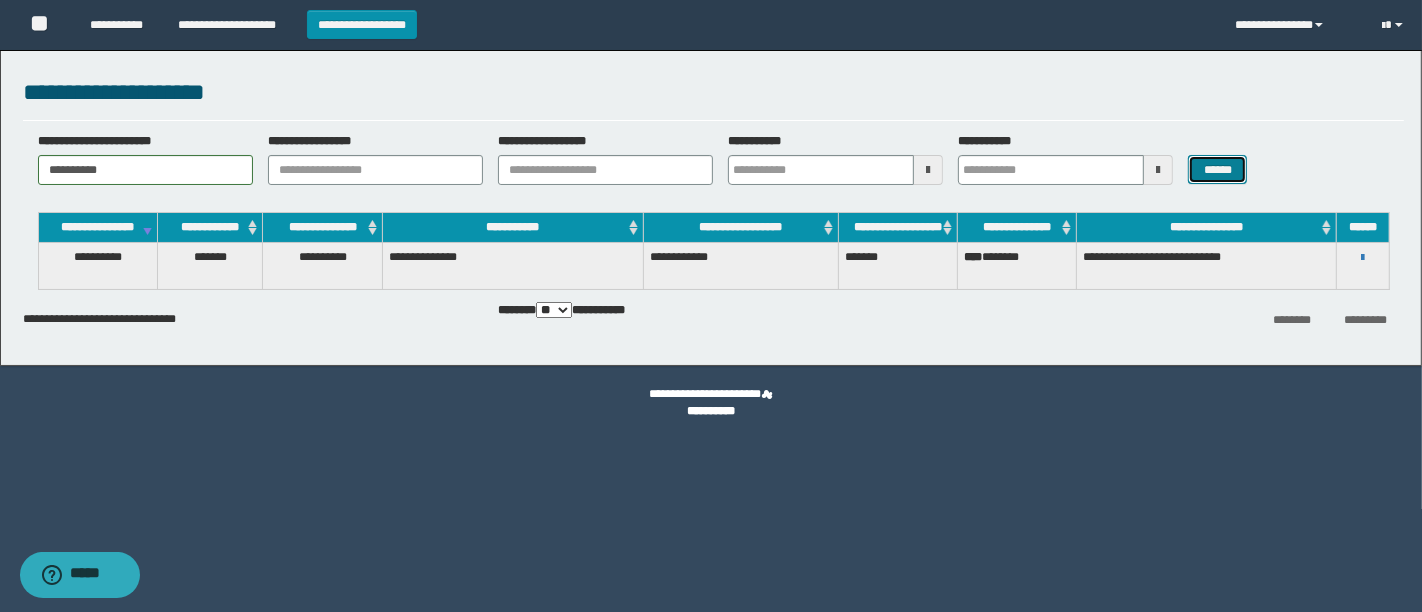 click on "******" at bounding box center [1217, 169] 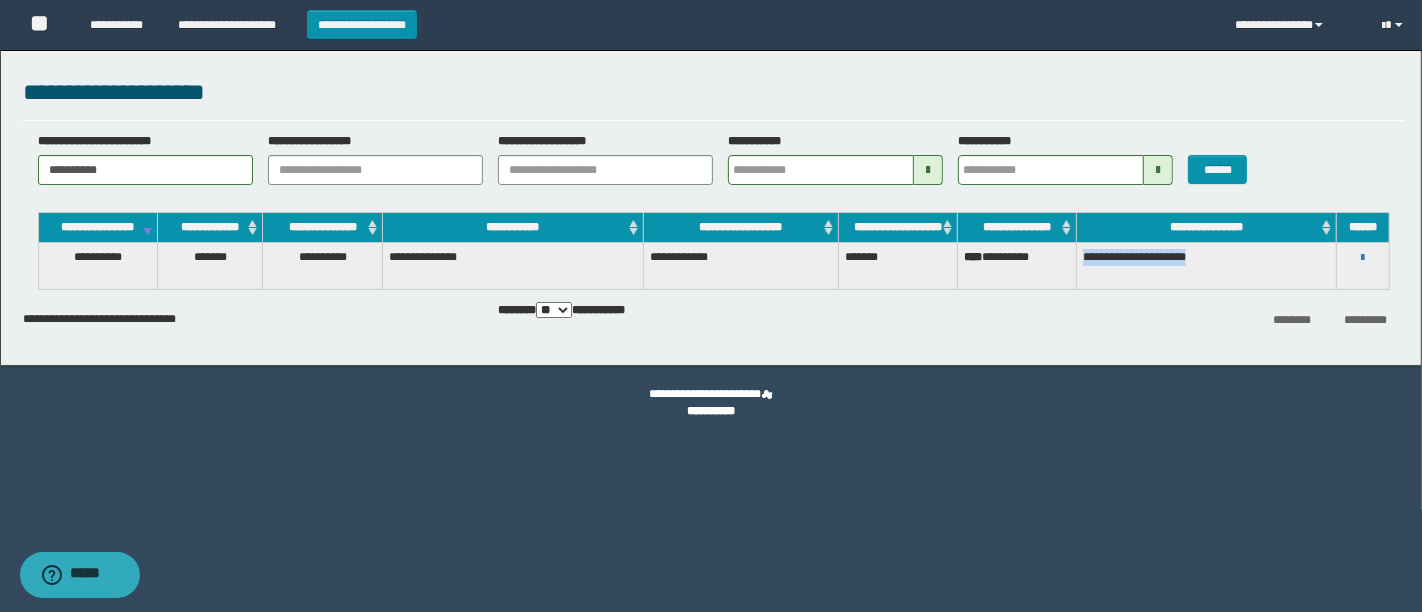 drag, startPoint x: 1084, startPoint y: 275, endPoint x: 1205, endPoint y: 264, distance: 121.49897 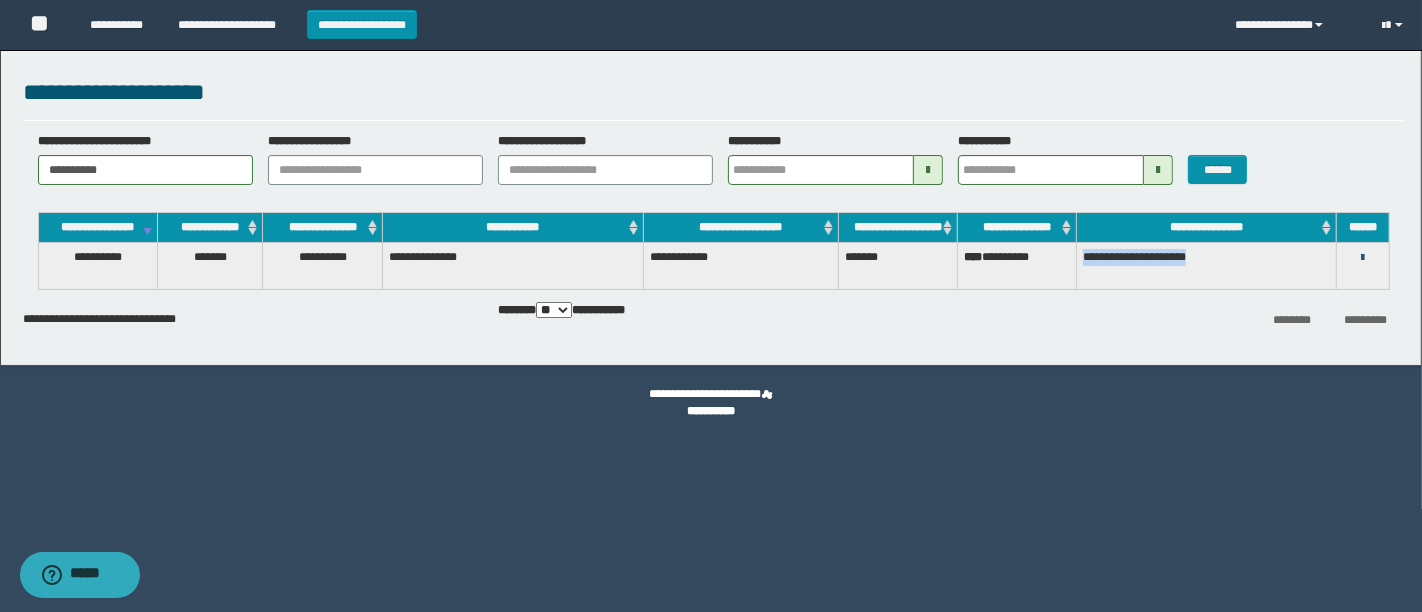 click at bounding box center [1362, 258] 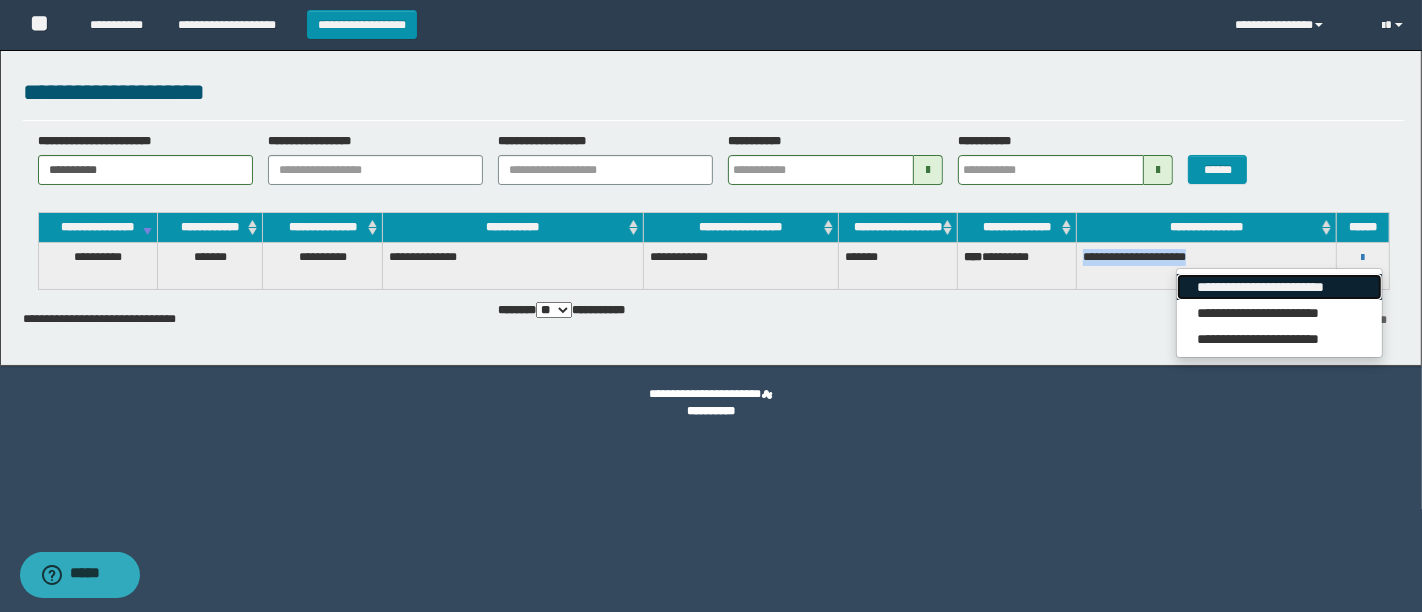 click on "**********" at bounding box center [1279, 287] 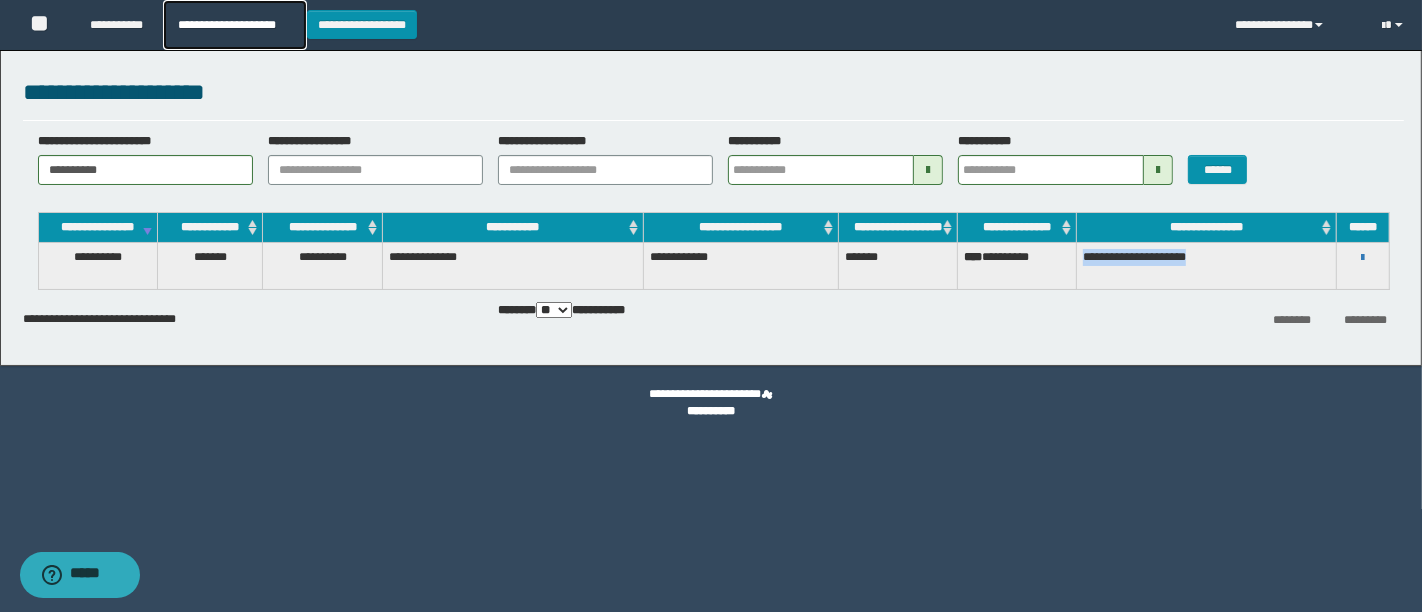 click on "**********" at bounding box center (234, 25) 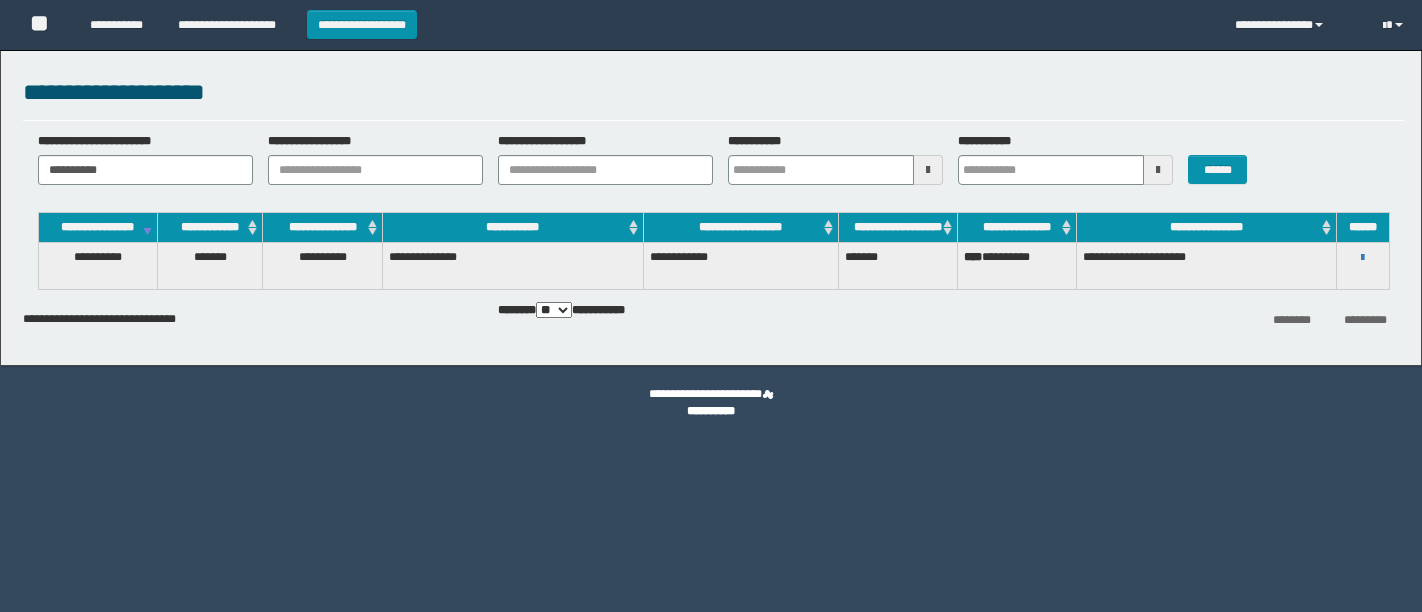 scroll, scrollTop: 0, scrollLeft: 0, axis: both 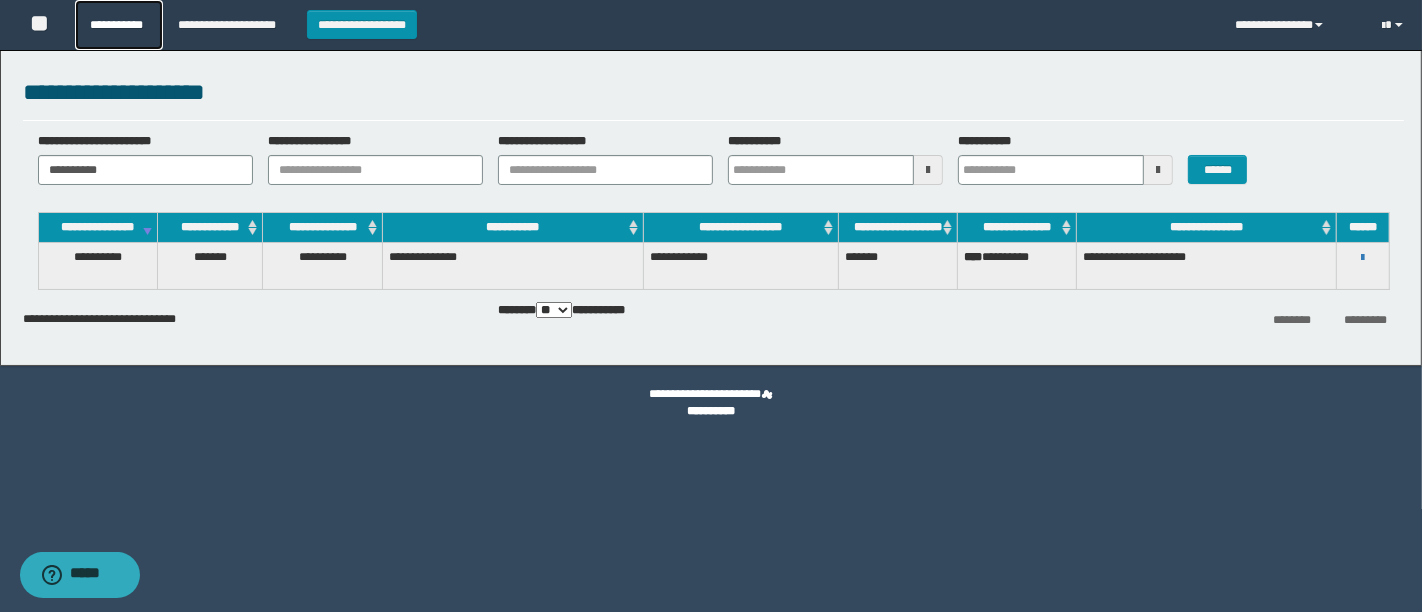 click on "**********" at bounding box center [119, 25] 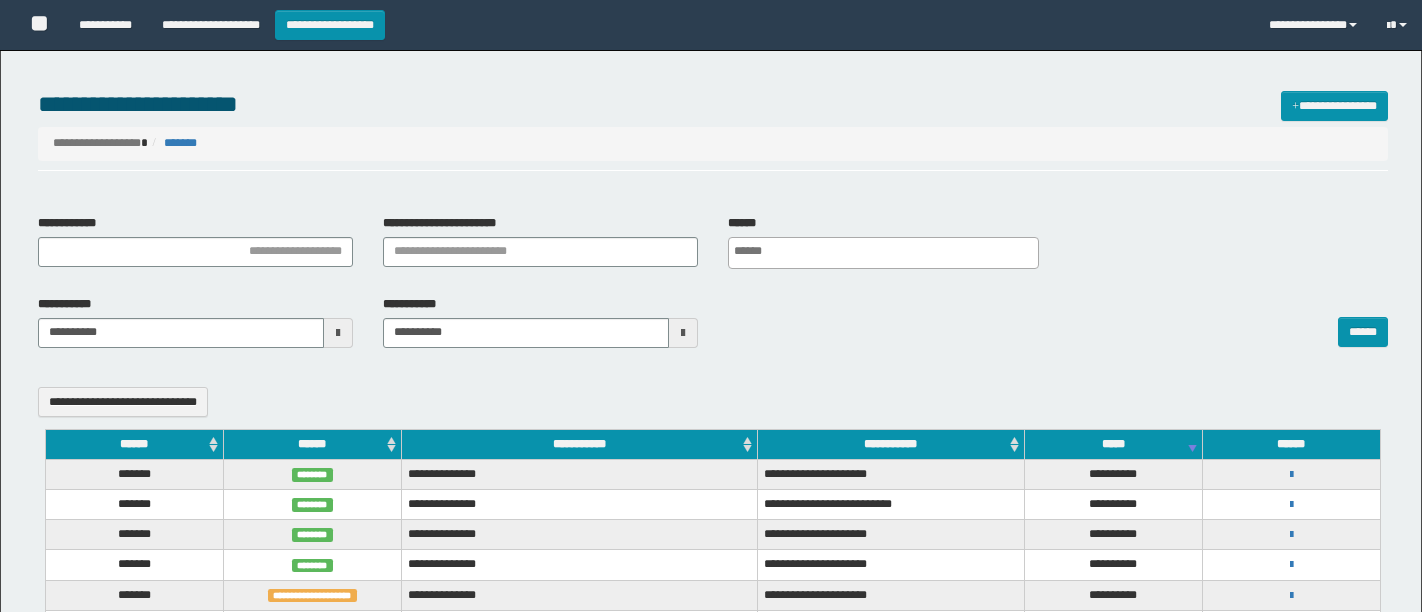 select 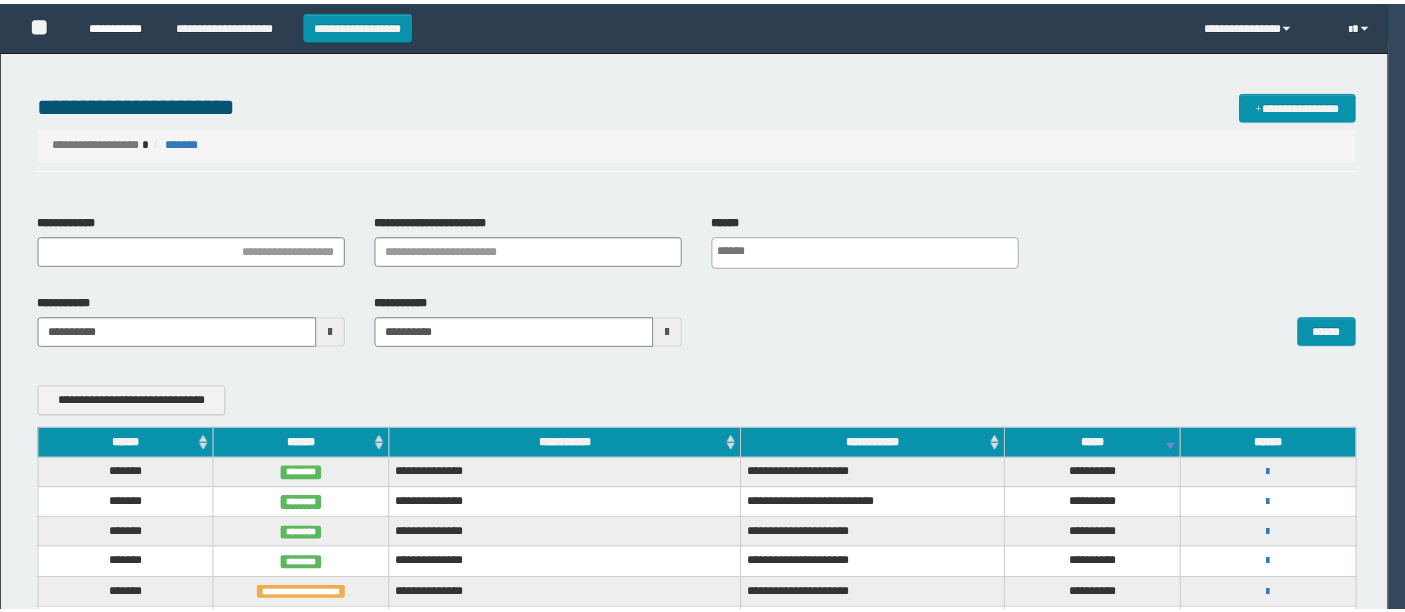 scroll, scrollTop: 0, scrollLeft: 0, axis: both 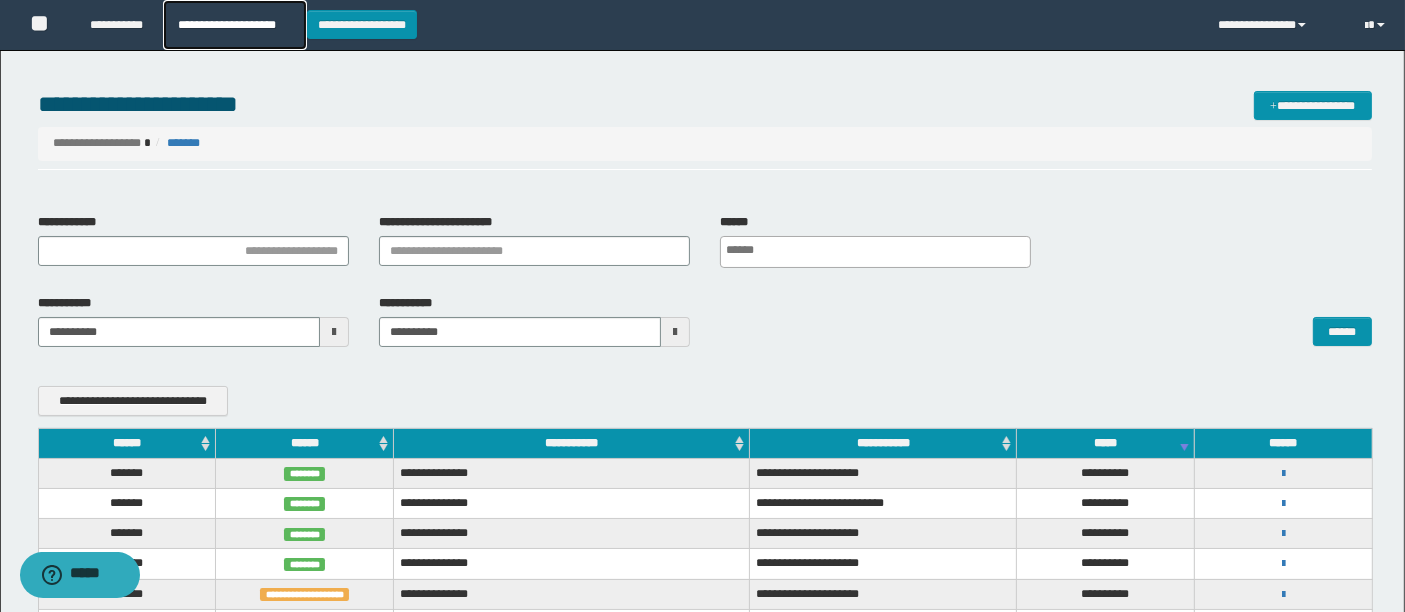 click on "**********" at bounding box center [234, 25] 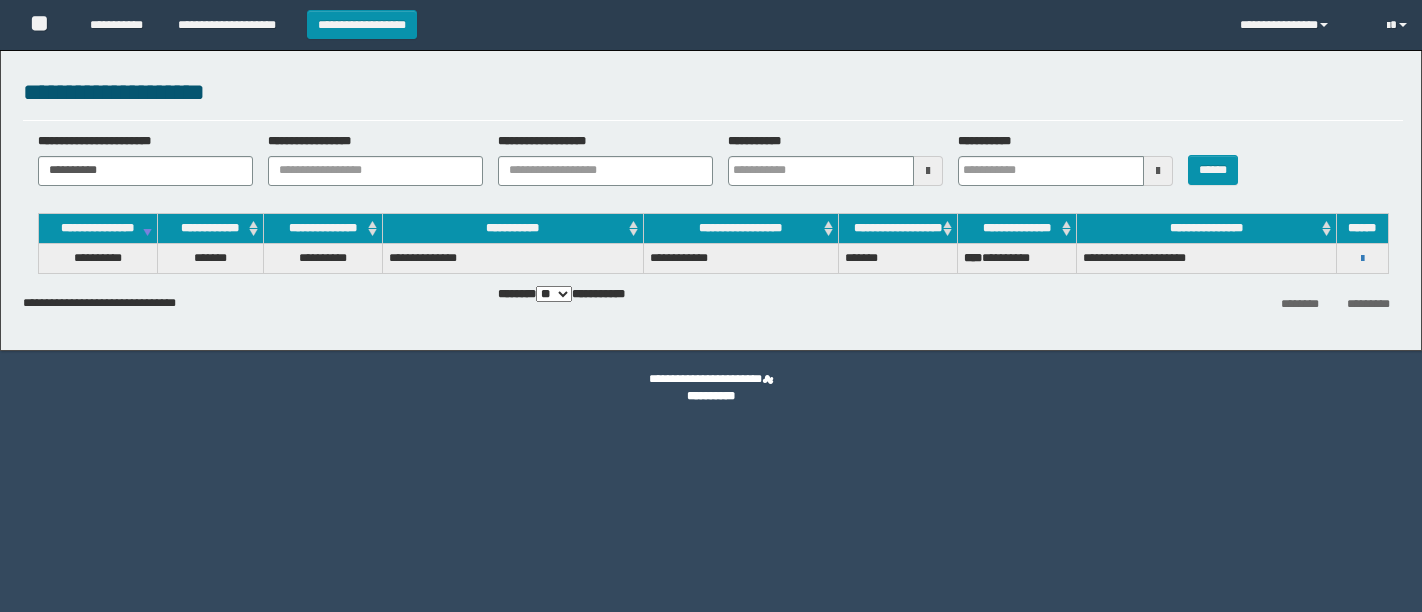 scroll, scrollTop: 0, scrollLeft: 0, axis: both 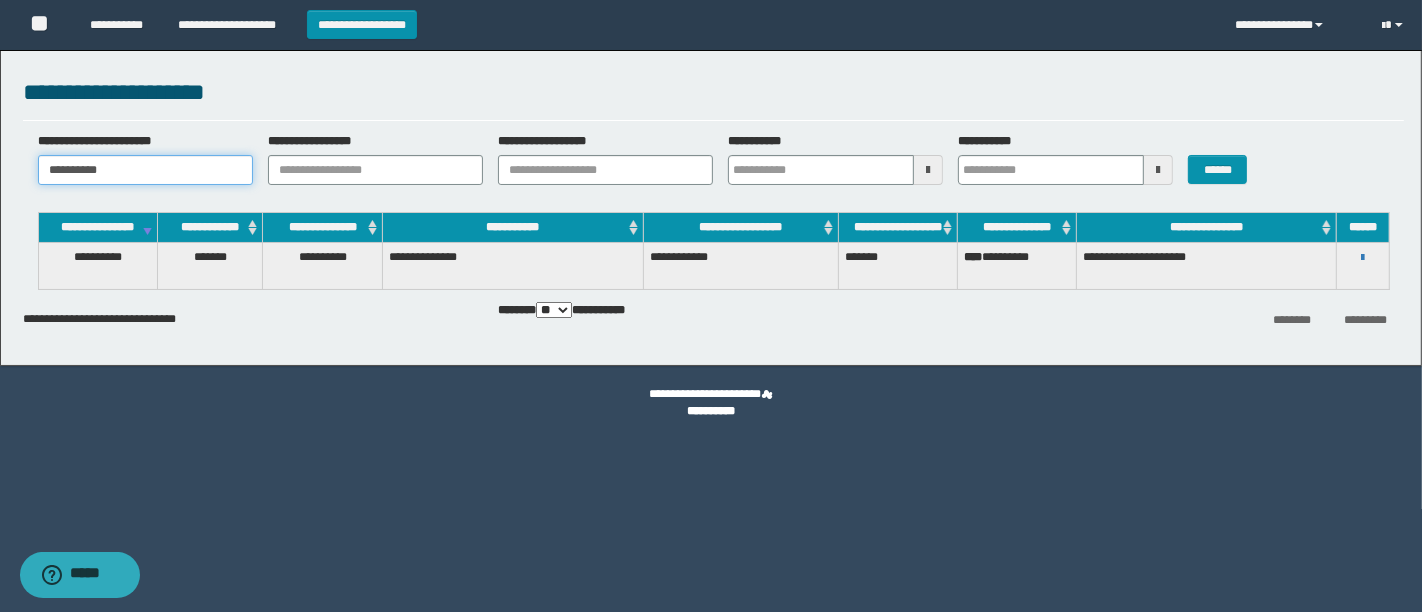click on "**********" at bounding box center (145, 170) 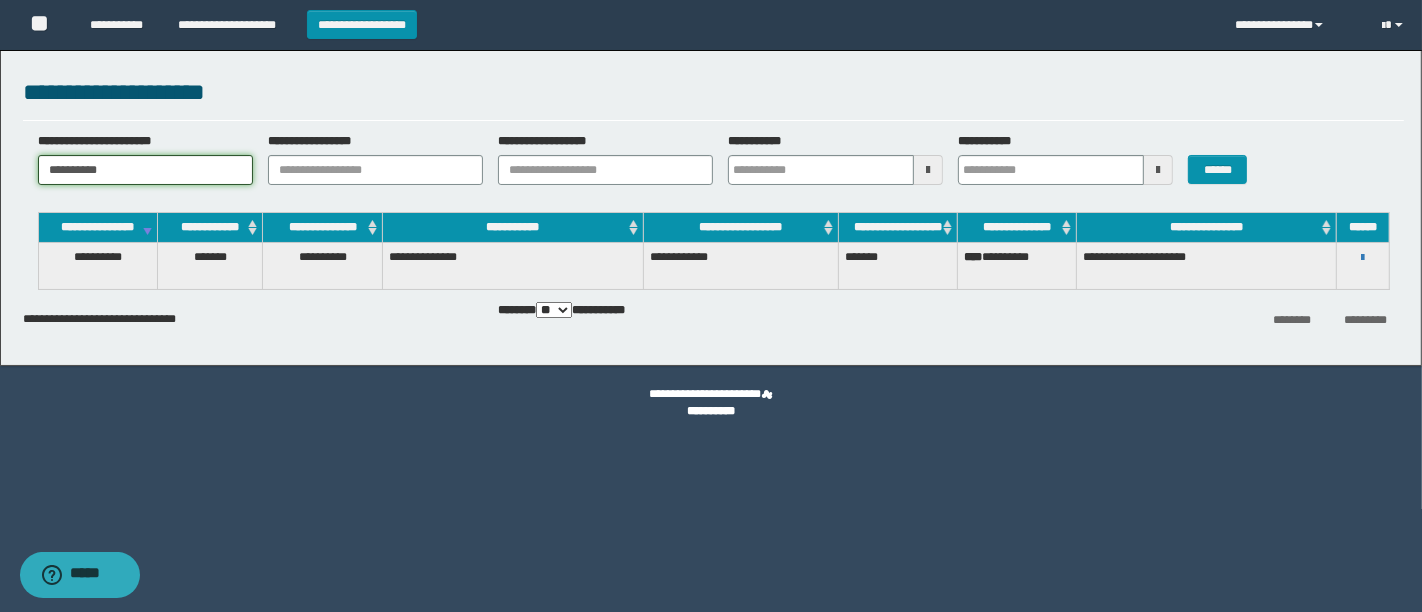 click on "**********" at bounding box center (145, 170) 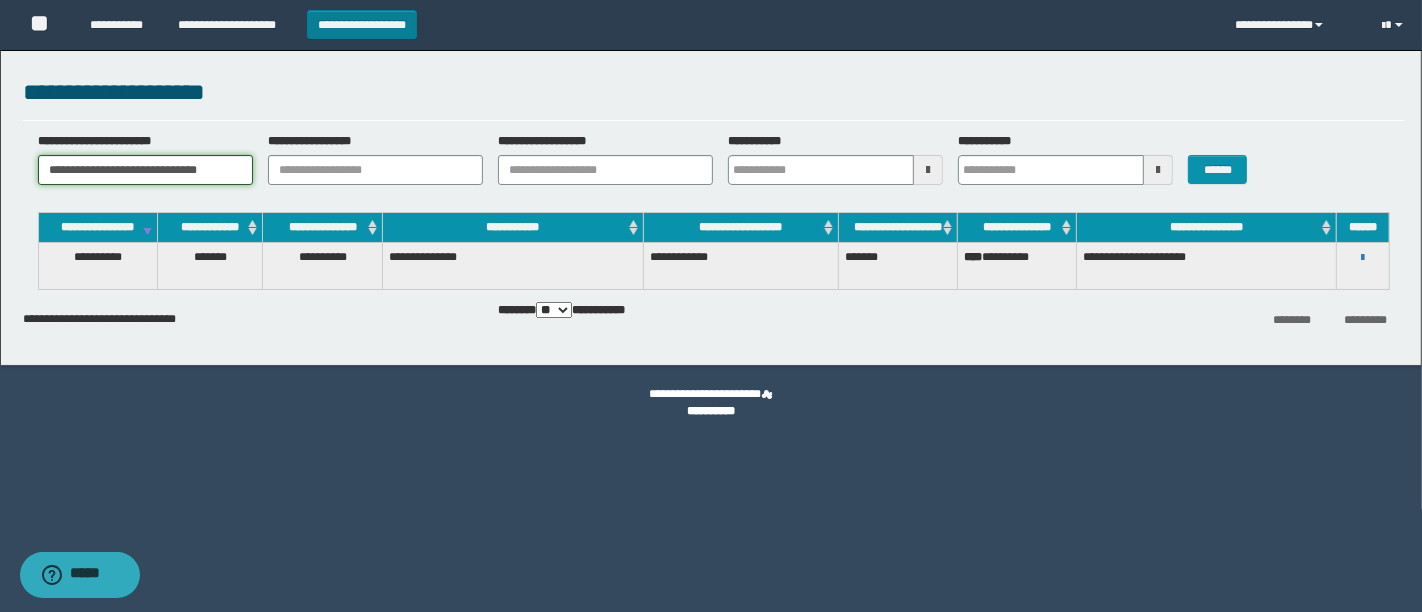 type on "**********" 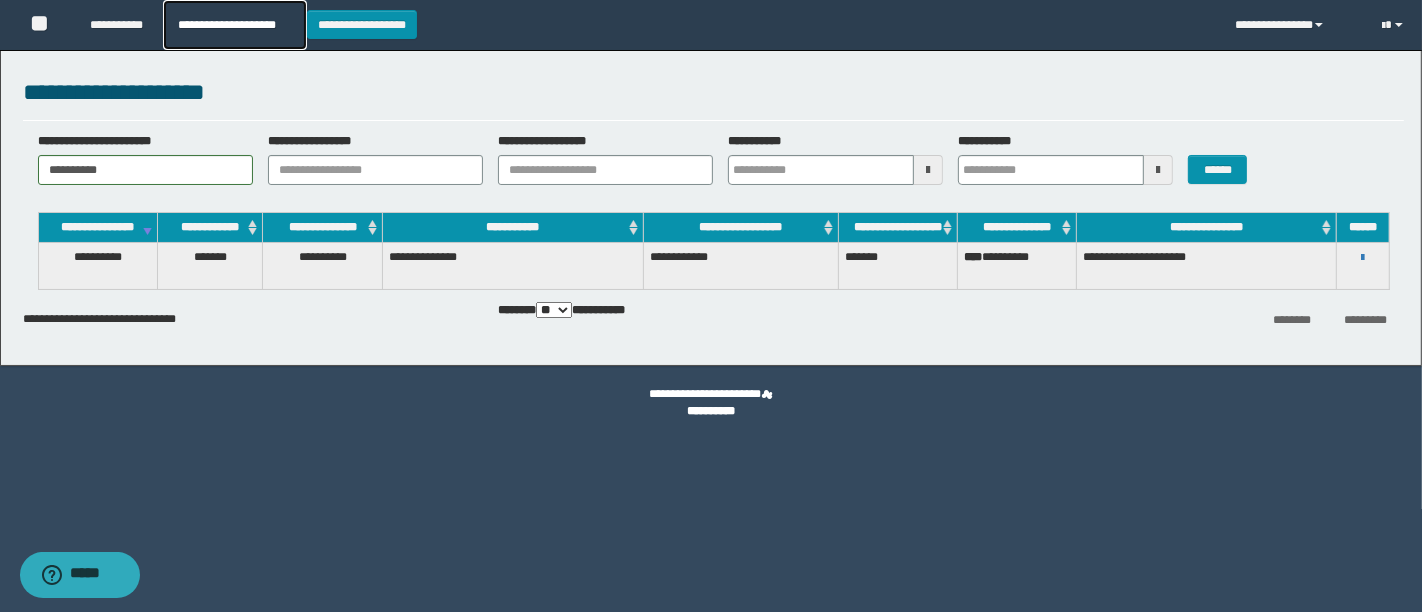 click on "**********" at bounding box center (234, 25) 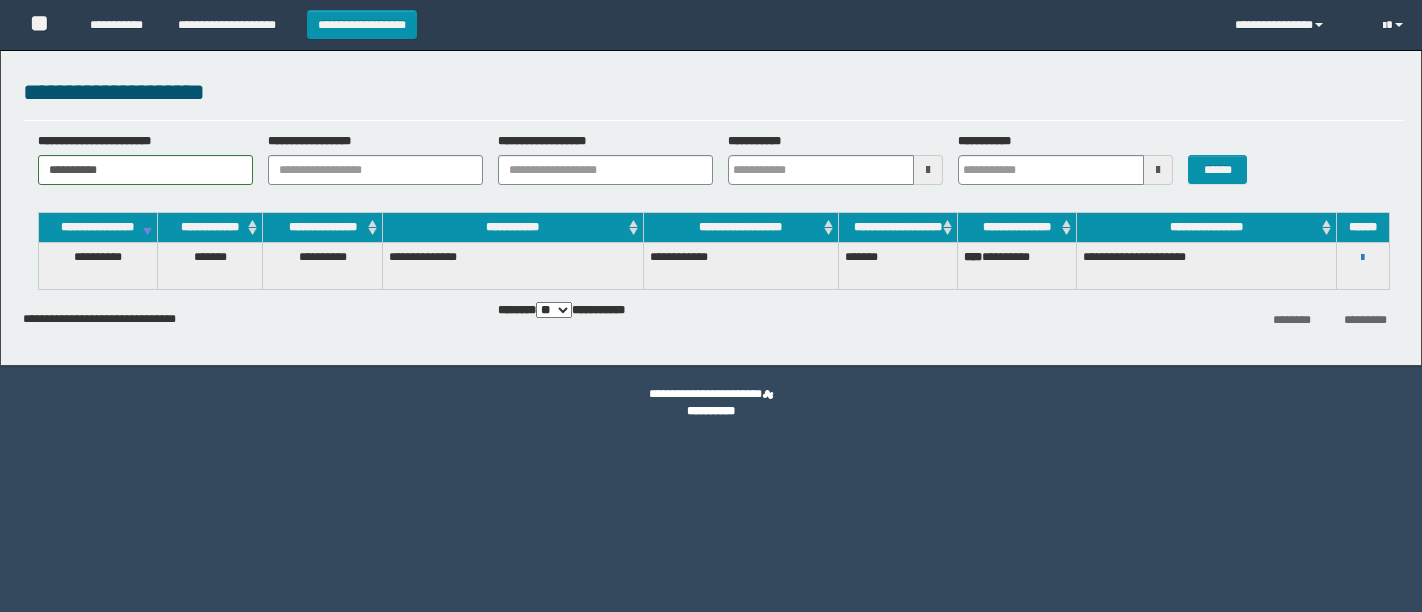 scroll, scrollTop: 0, scrollLeft: 0, axis: both 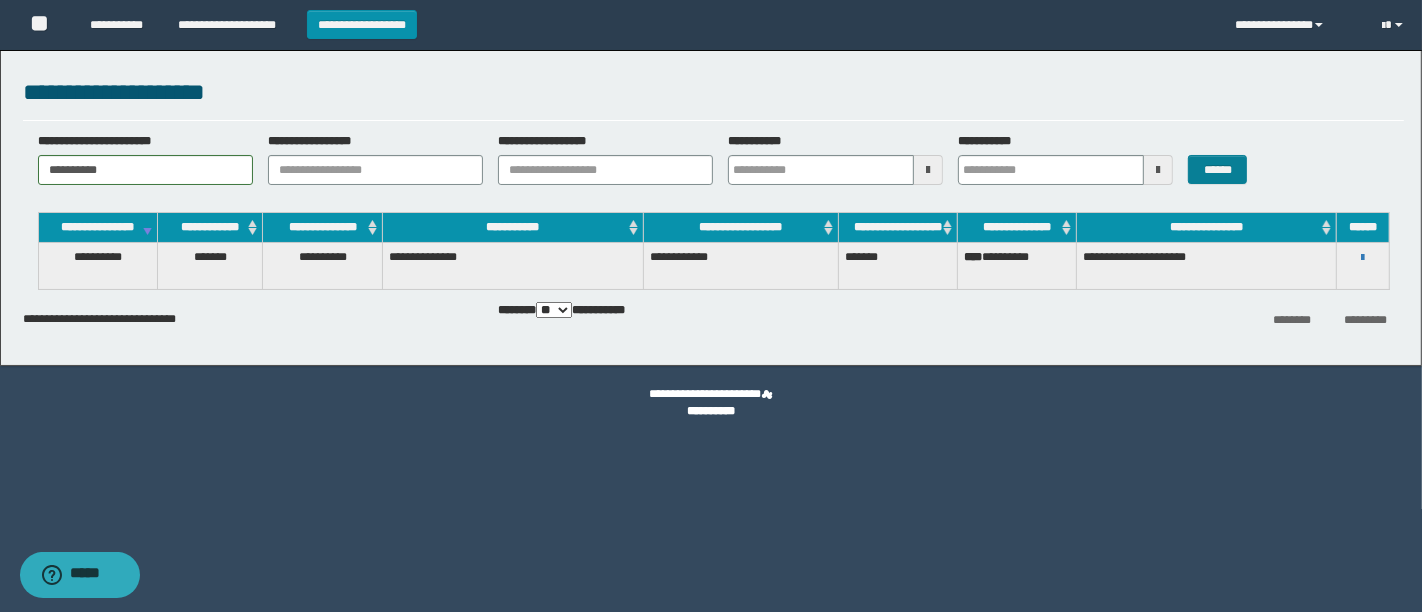 type on "**********" 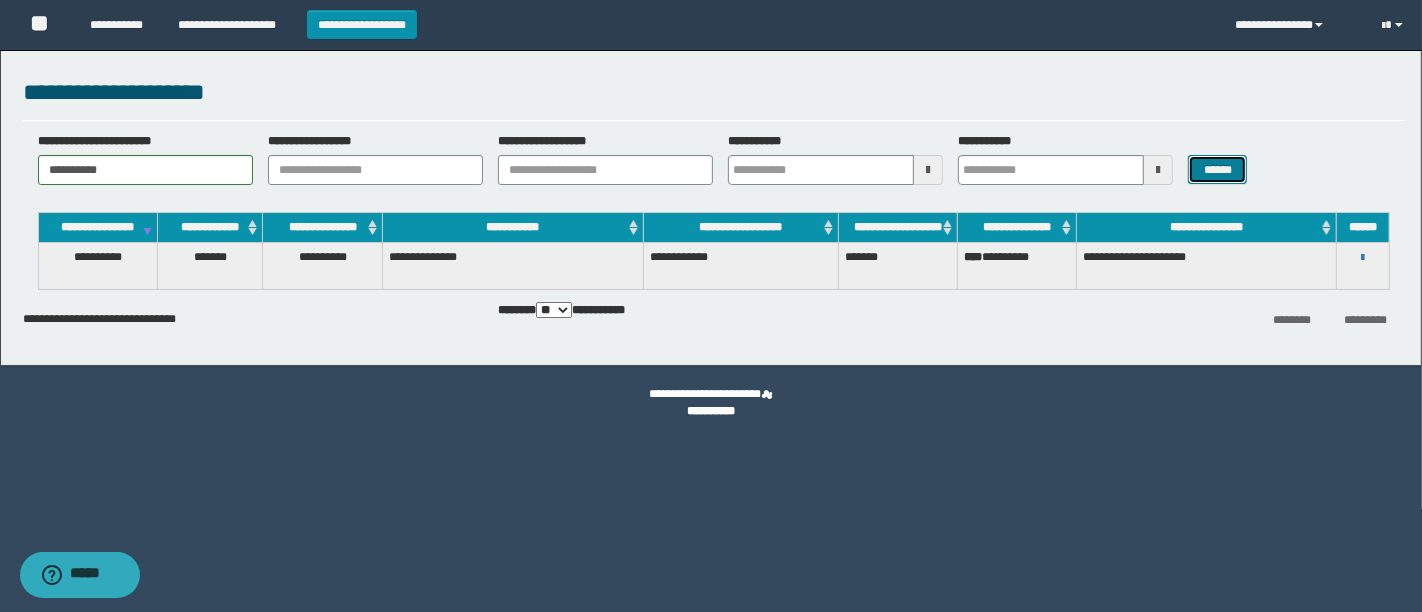 click on "******" at bounding box center [1217, 169] 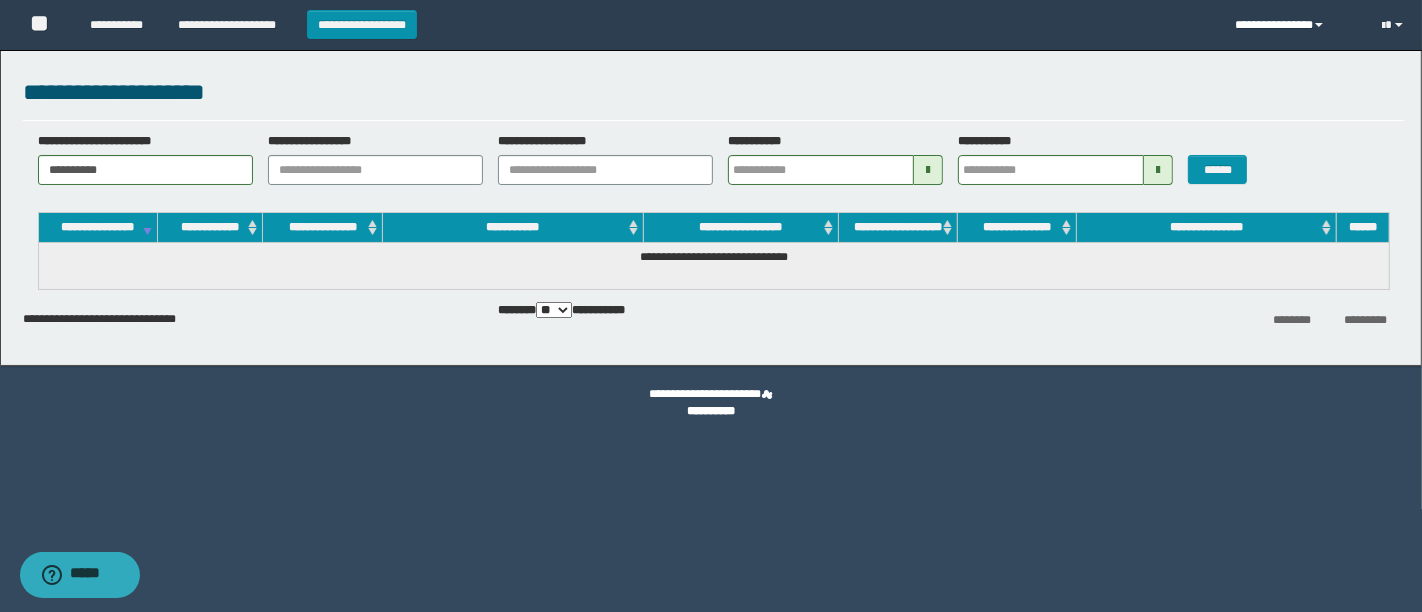 click on "**********" at bounding box center [1293, 25] 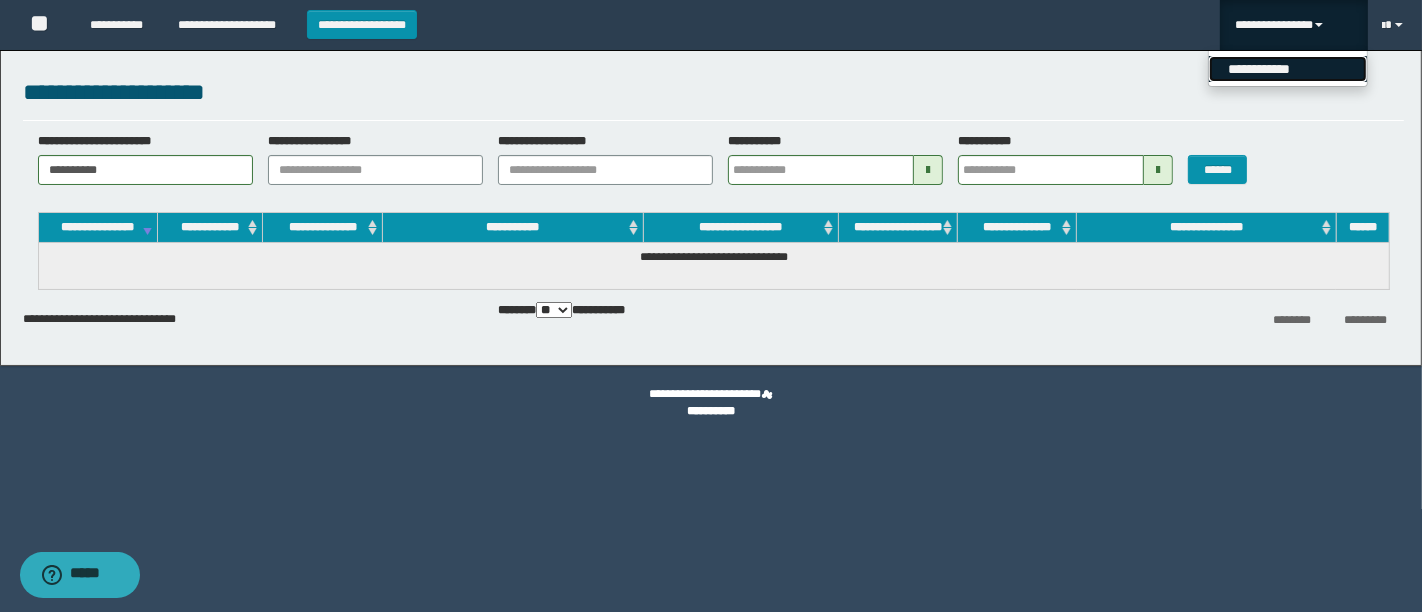 click on "**********" at bounding box center [1288, 69] 